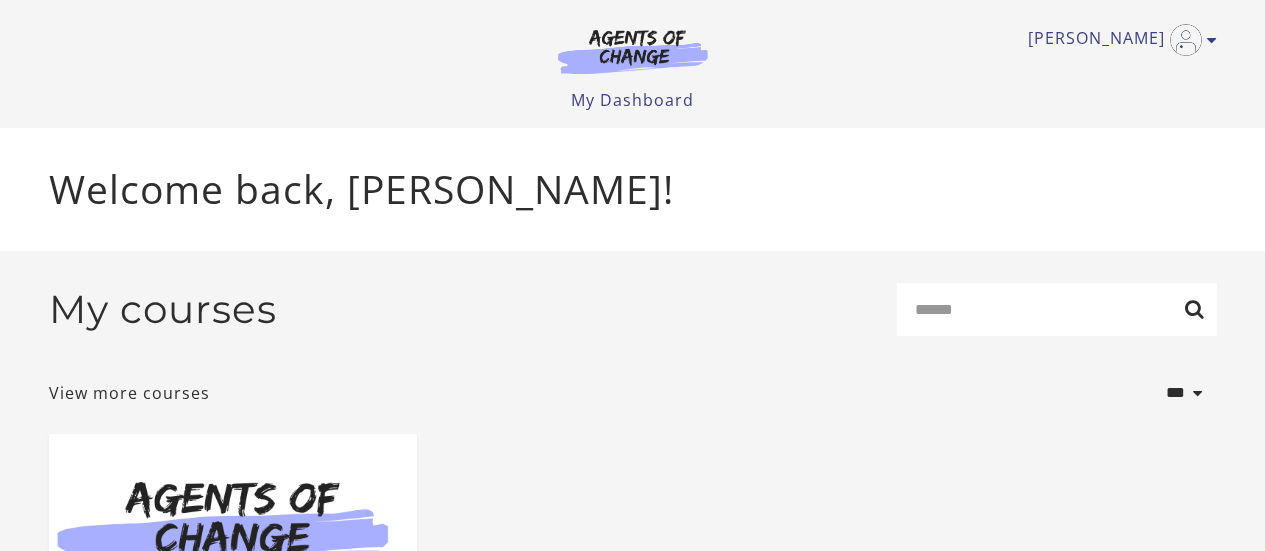 scroll, scrollTop: 0, scrollLeft: 0, axis: both 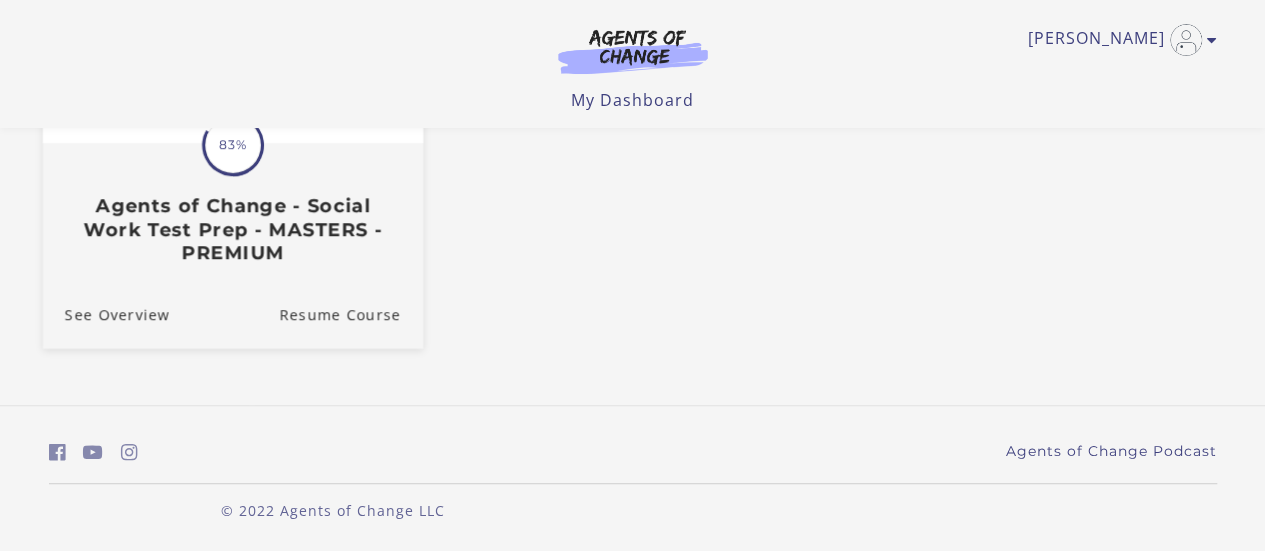 click on "Agents of Change - Social Work Test Prep - MASTERS - PREMIUM" at bounding box center [232, 229] 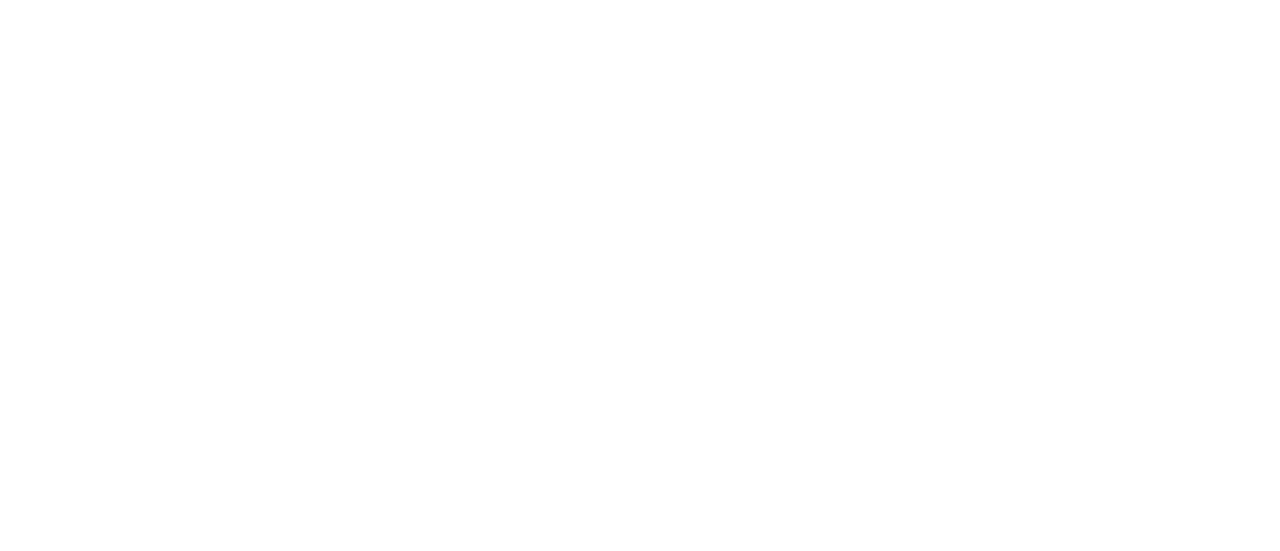 scroll, scrollTop: 0, scrollLeft: 0, axis: both 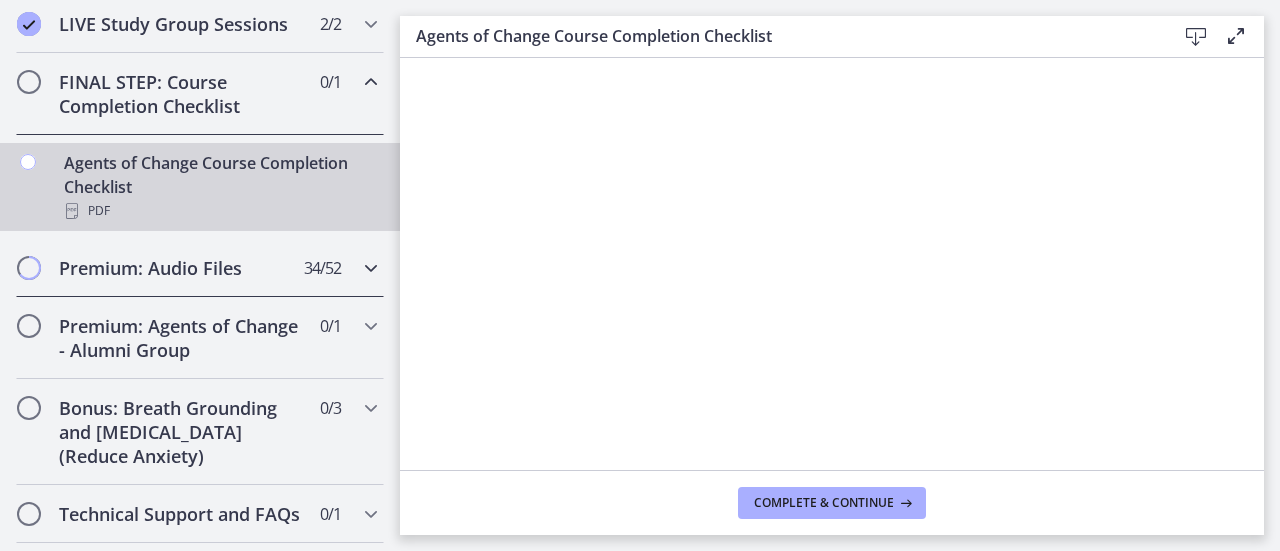 click on "Premium: Audio Files" at bounding box center (181, 268) 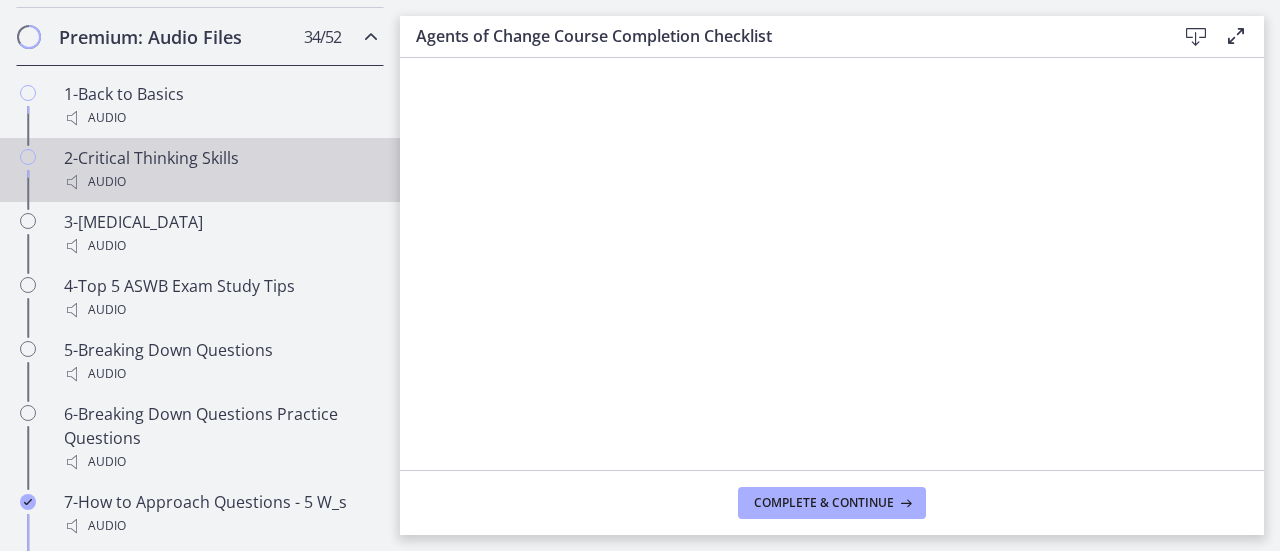 scroll, scrollTop: 1266, scrollLeft: 0, axis: vertical 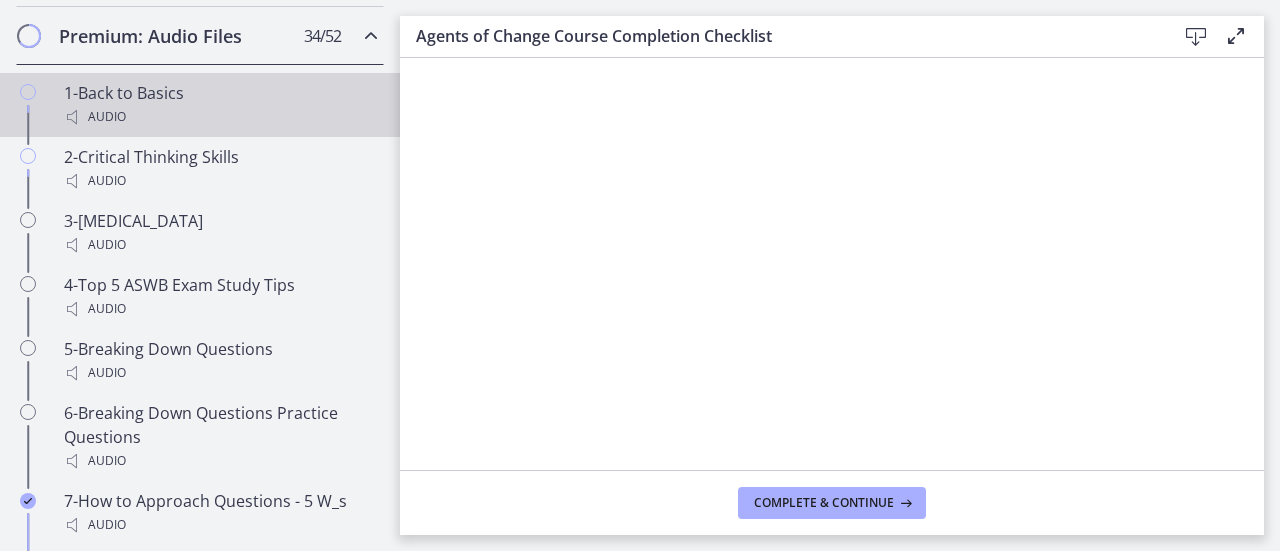 click on "Audio" at bounding box center (220, 117) 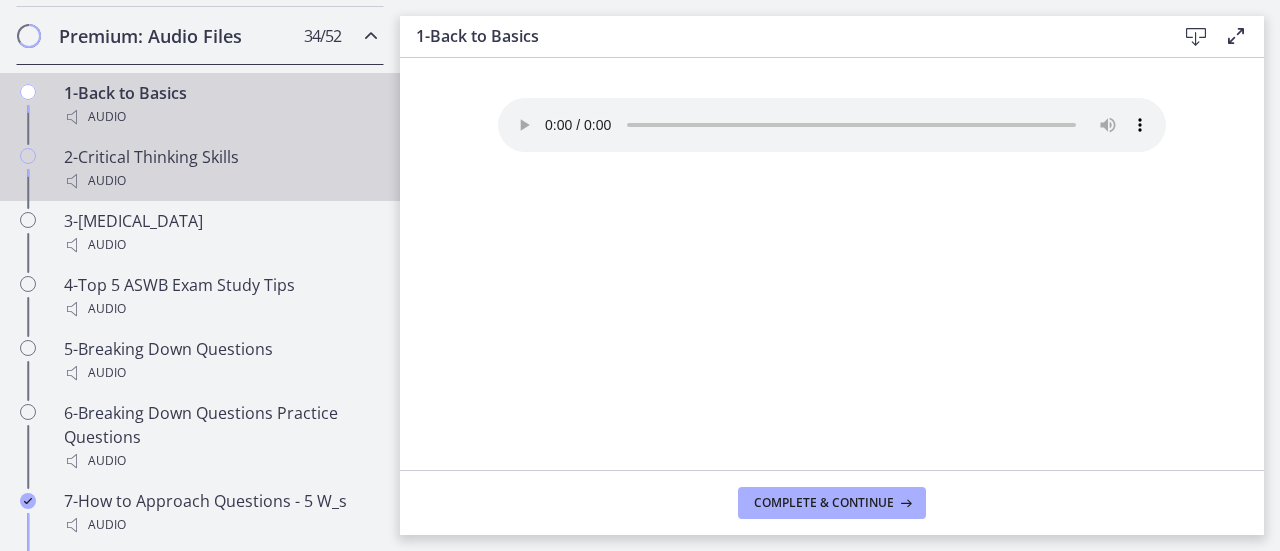 click on "2-Critical Thinking Skills
Audio" at bounding box center (220, 169) 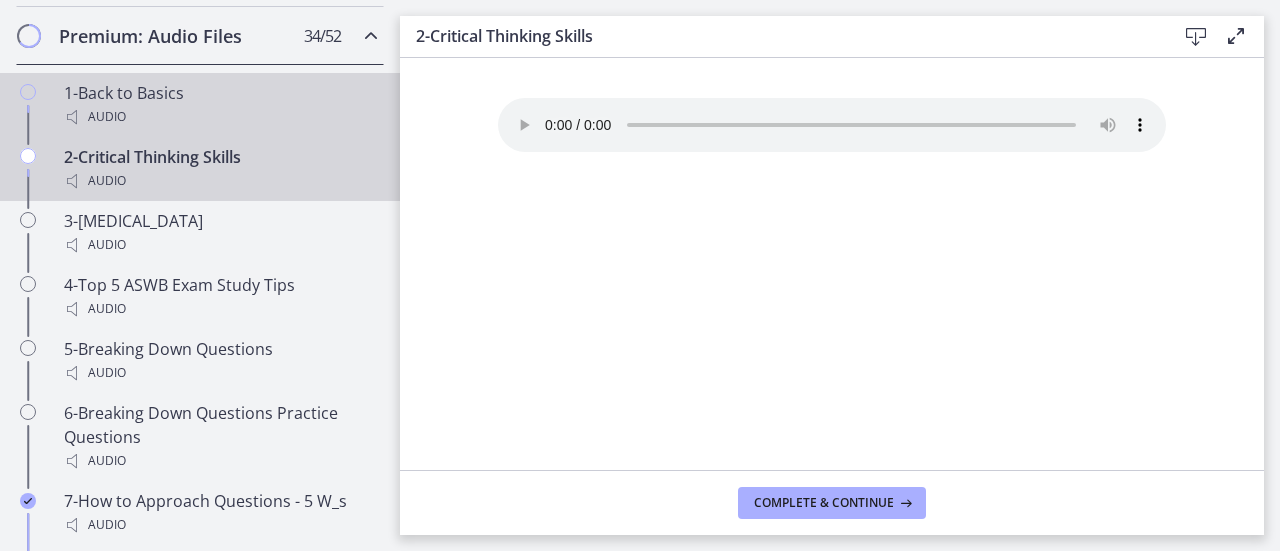 click on "1-Back to Basics
Audio" at bounding box center [220, 105] 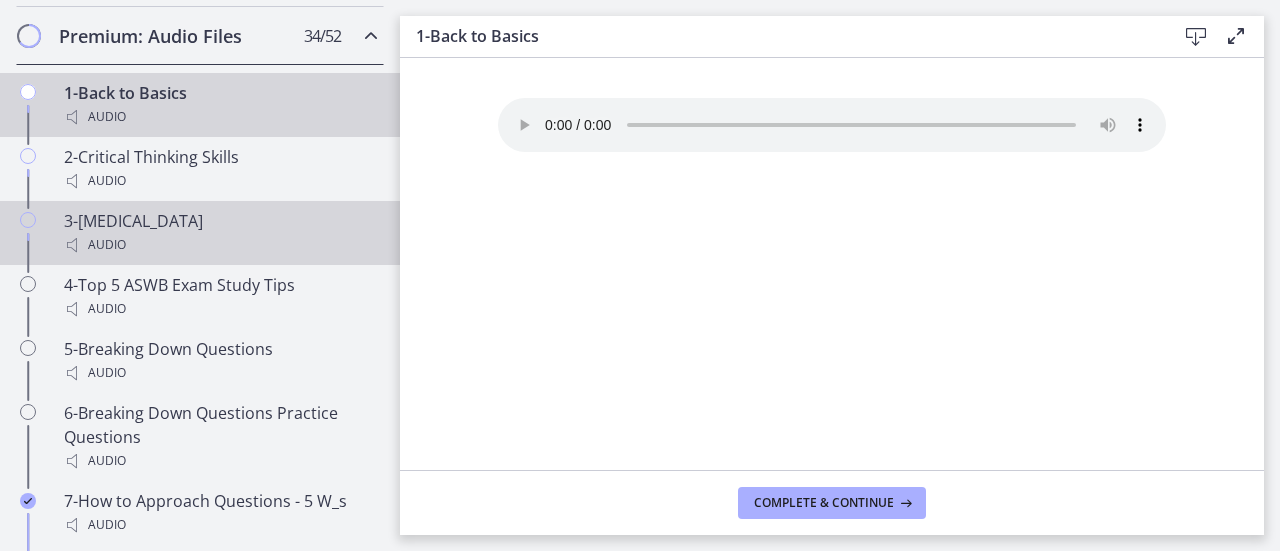 click on "Audio" at bounding box center [220, 245] 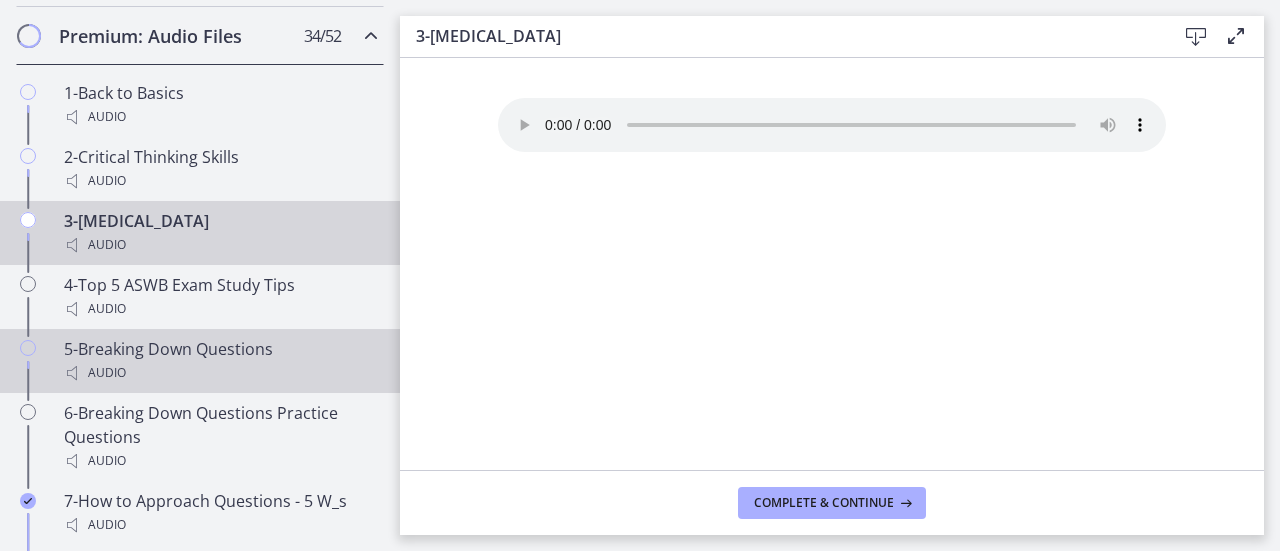 click on "Audio" at bounding box center [220, 373] 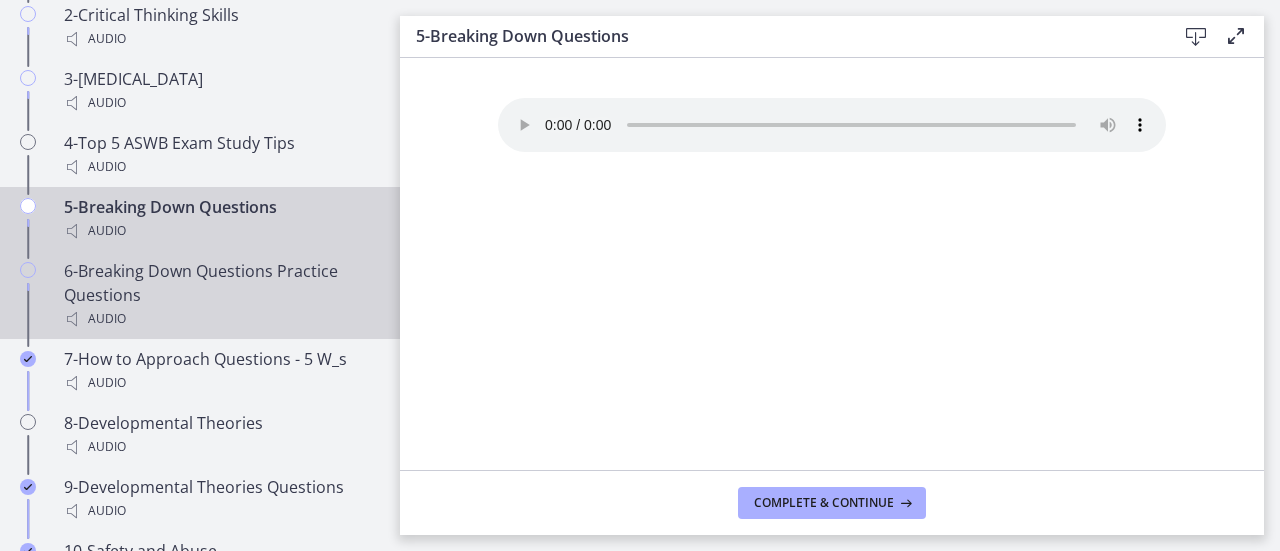 scroll, scrollTop: 1413, scrollLeft: 0, axis: vertical 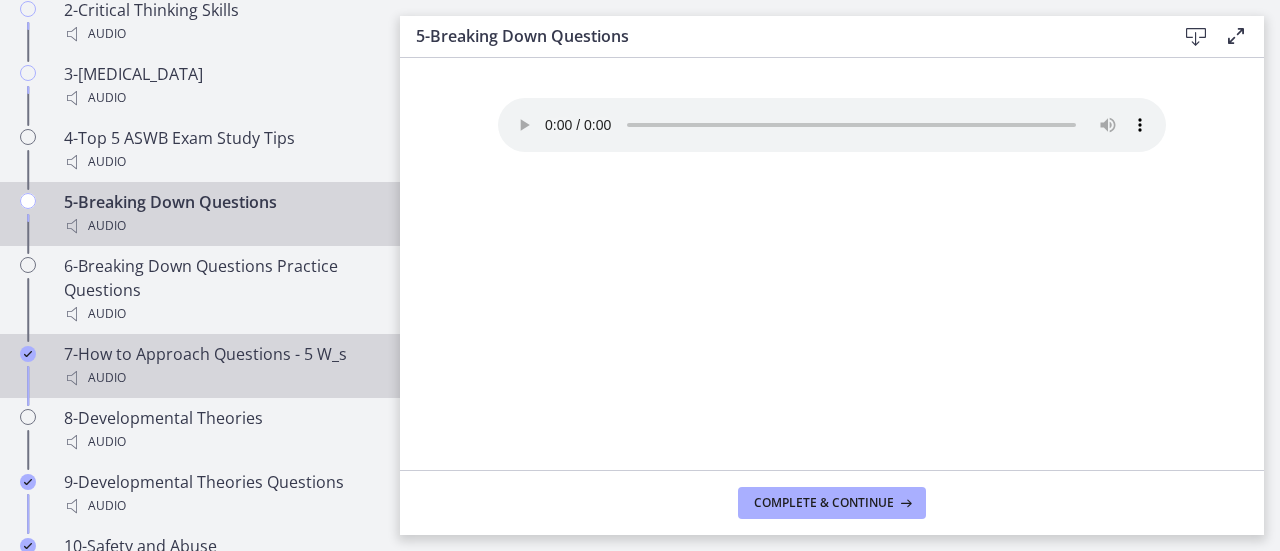 click on "Audio" at bounding box center (220, 378) 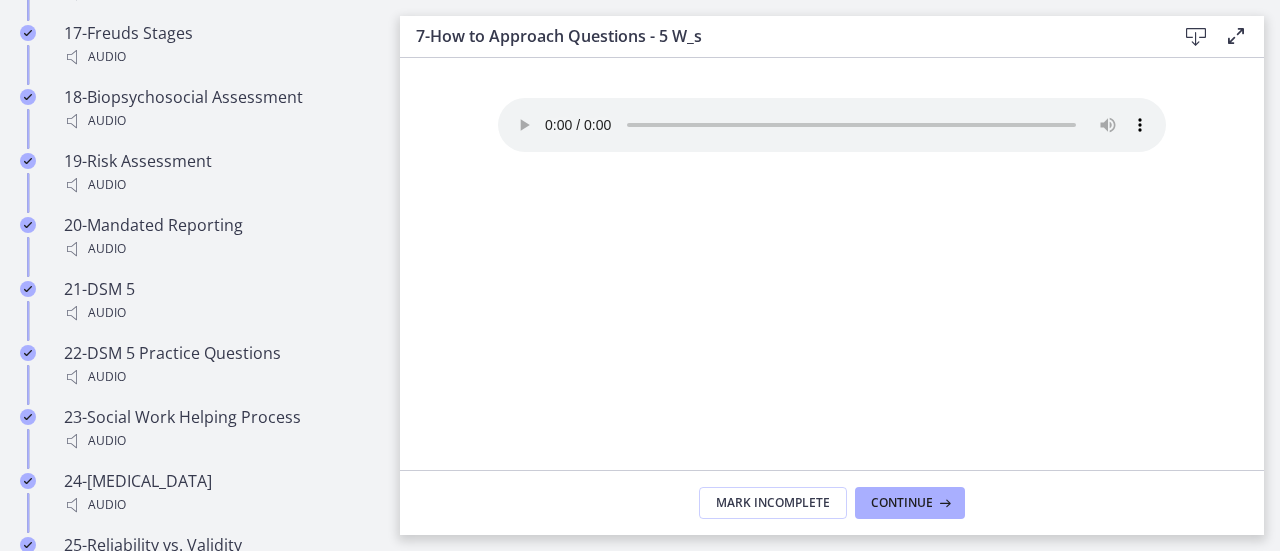 scroll, scrollTop: 2423, scrollLeft: 0, axis: vertical 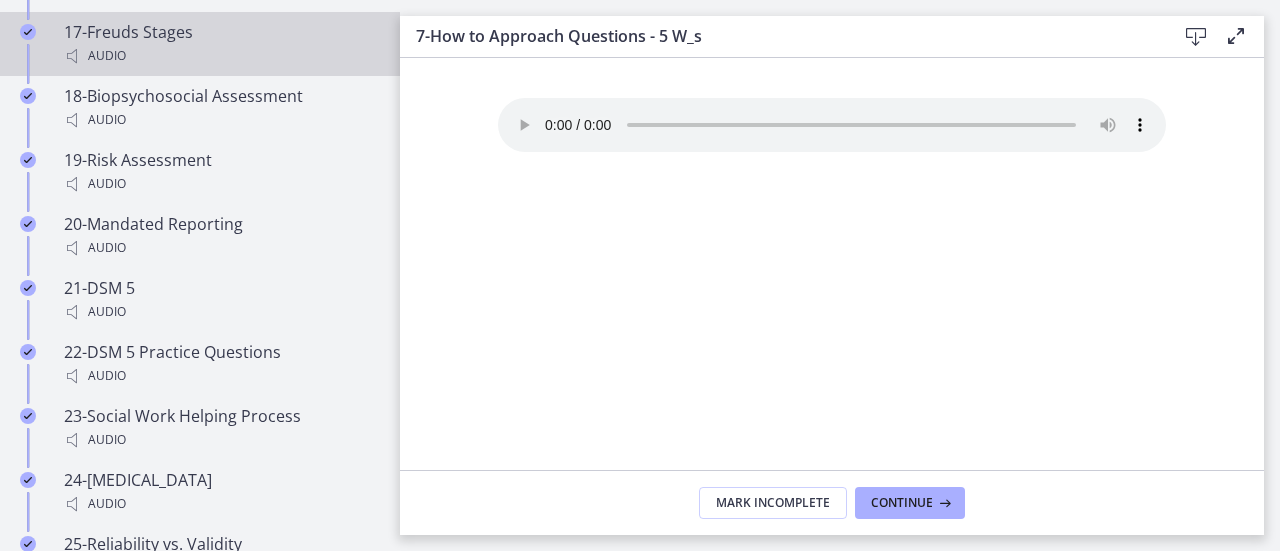 click on "17-Freuds Stages
Audio" at bounding box center [220, 44] 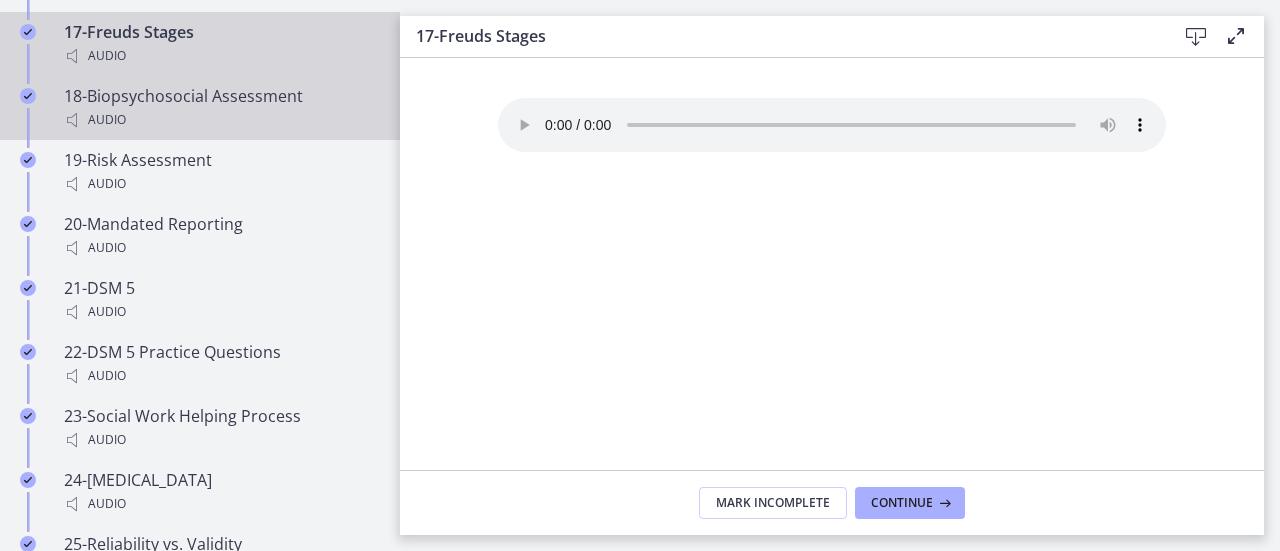 click on "18-Biopsychosocial Assessment
Audio" at bounding box center [220, 108] 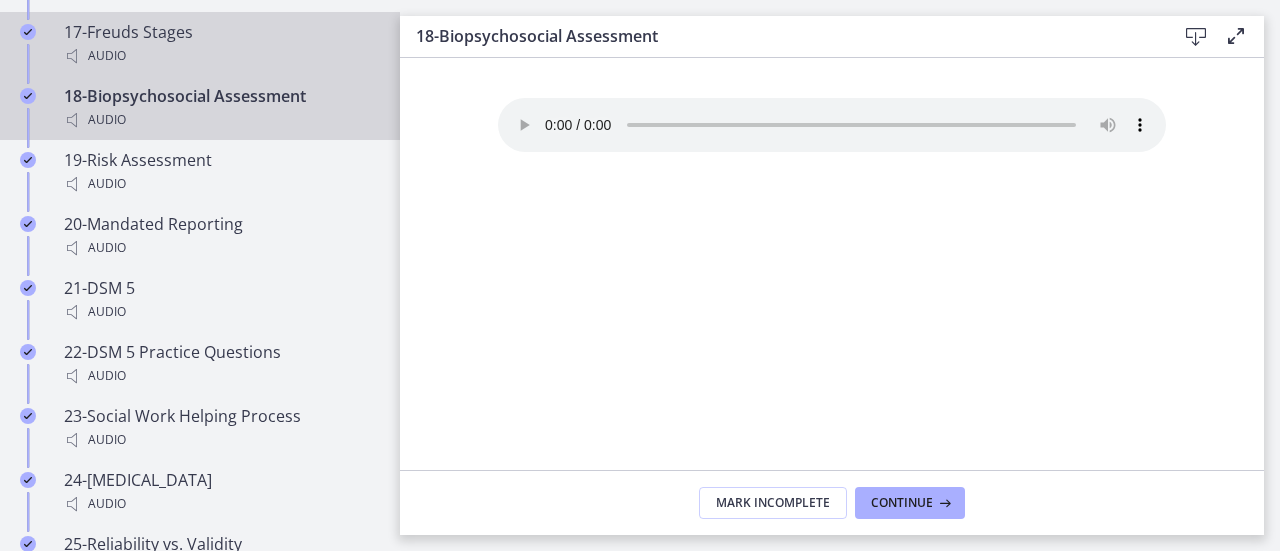click on "Audio" at bounding box center [220, 56] 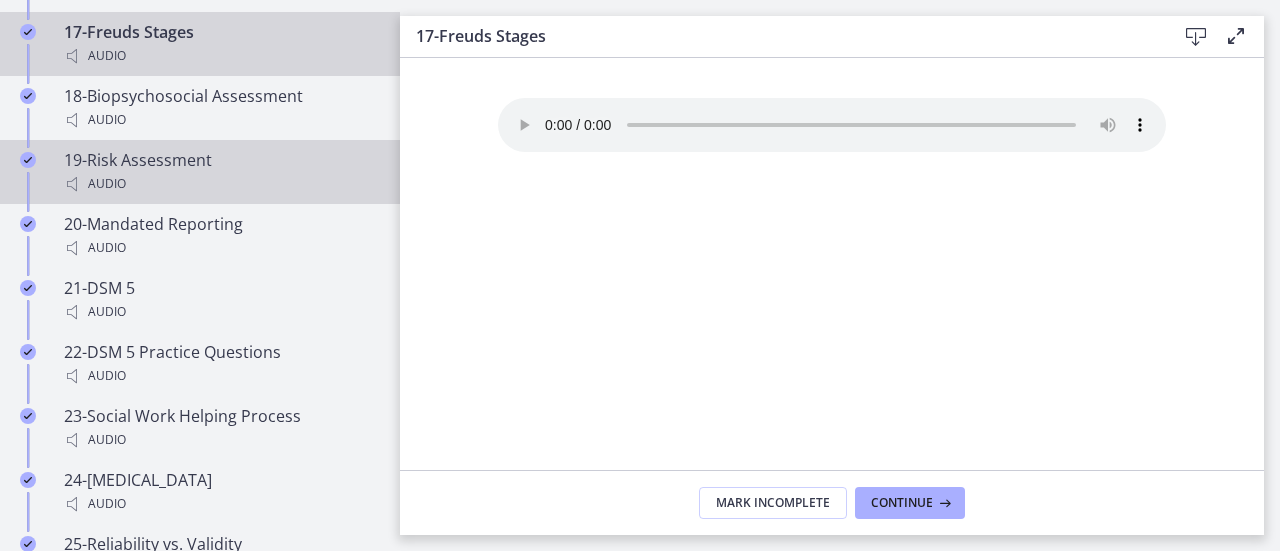 click on "19-Risk Assessment
Audio" at bounding box center [220, 172] 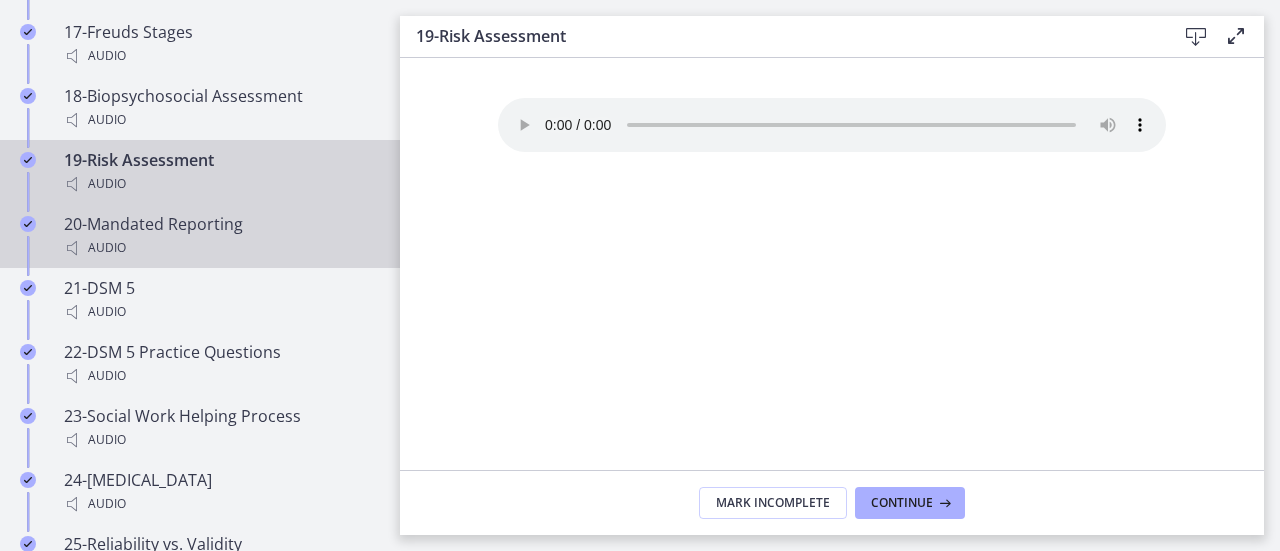 click on "Audio" at bounding box center (220, 248) 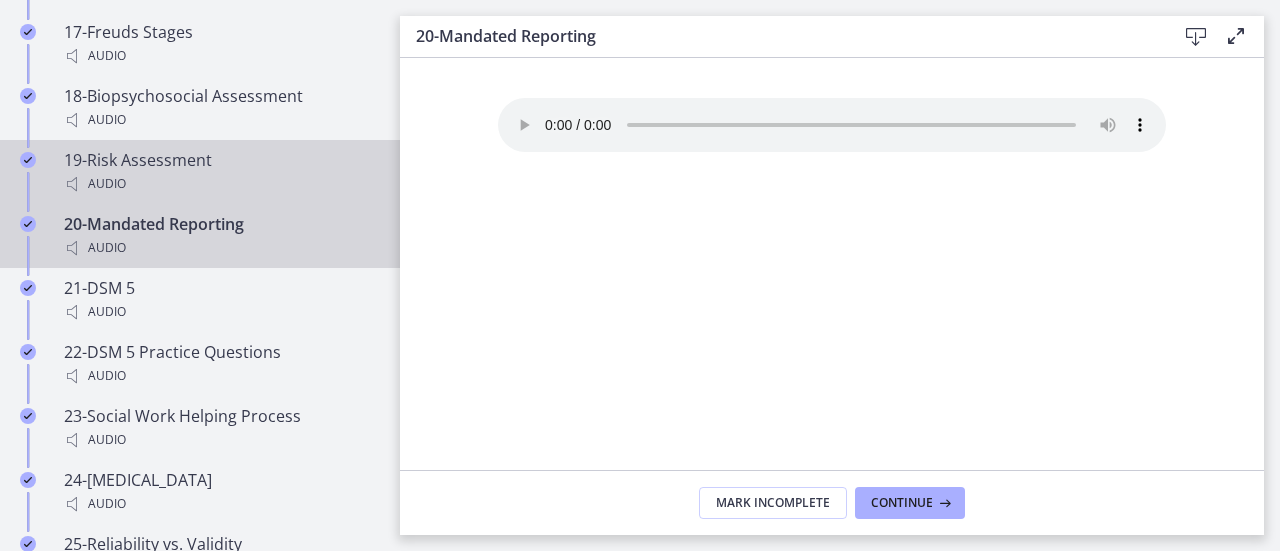 click on "19-Risk Assessment
Audio" at bounding box center (220, 172) 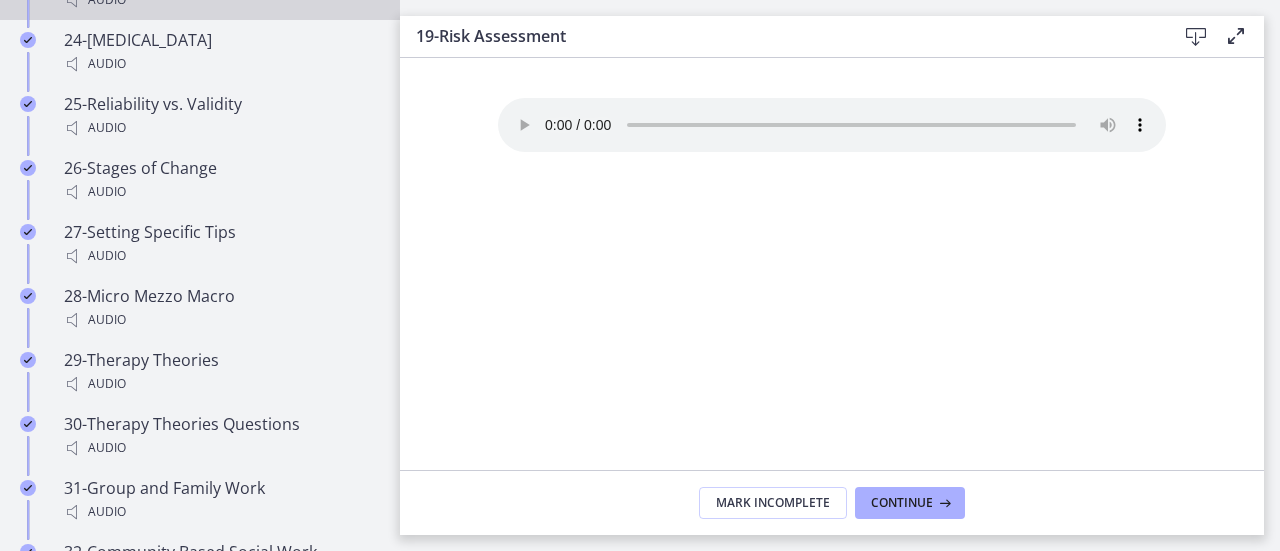 scroll, scrollTop: 2869, scrollLeft: 0, axis: vertical 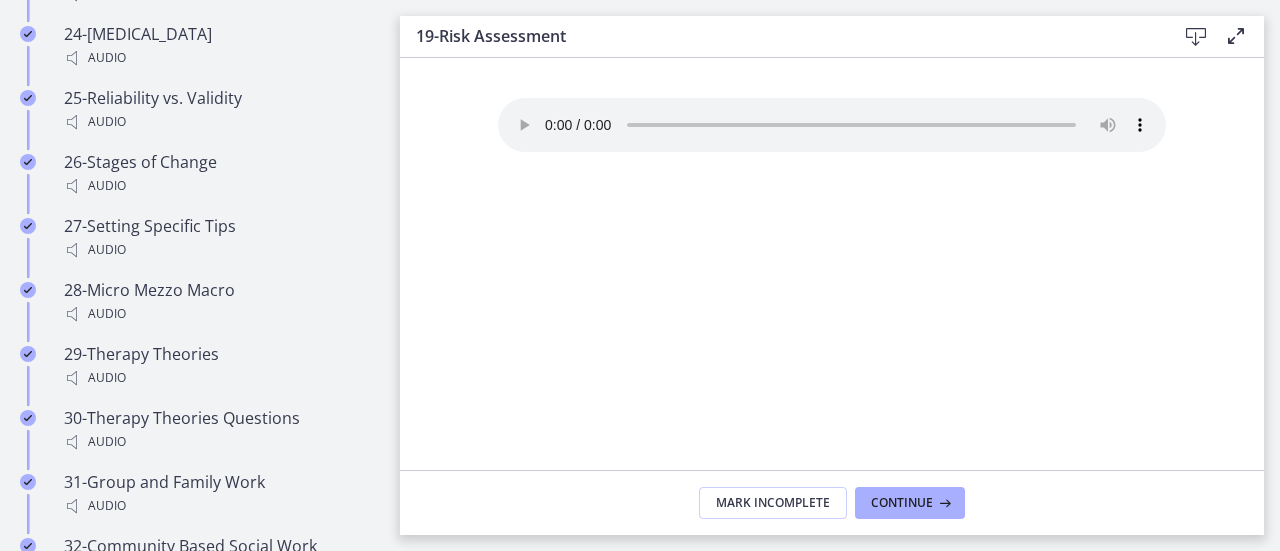 click on "Your browser doesn't support the audio element. Download it
here" 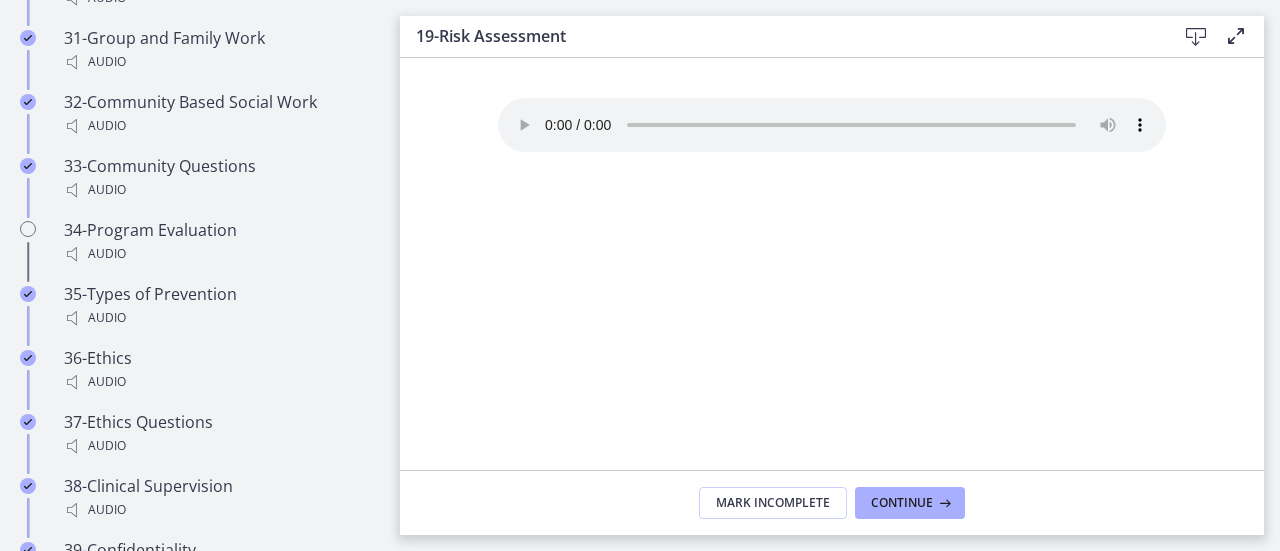 scroll, scrollTop: 3312, scrollLeft: 0, axis: vertical 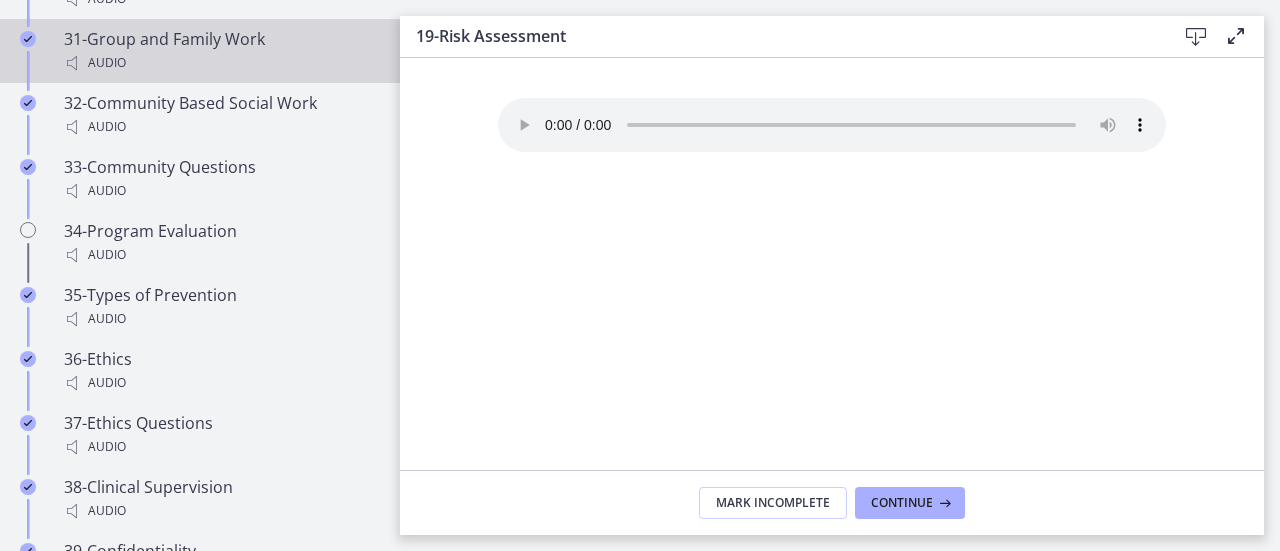 click on "Audio" at bounding box center (220, 63) 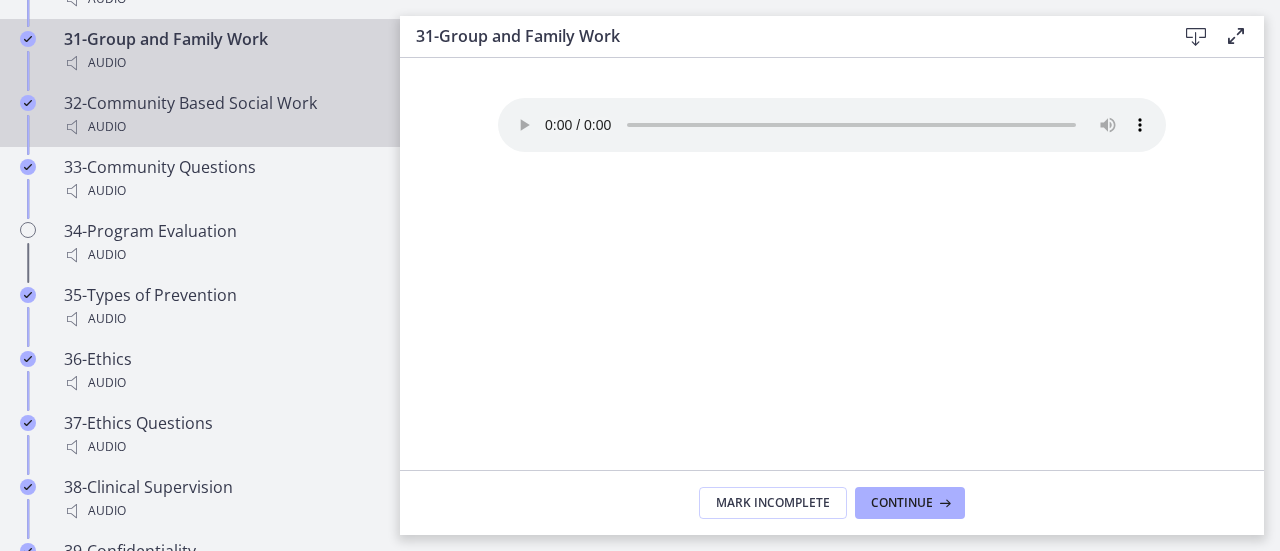 click on "32-Community Based Social Work
Audio" at bounding box center (220, 115) 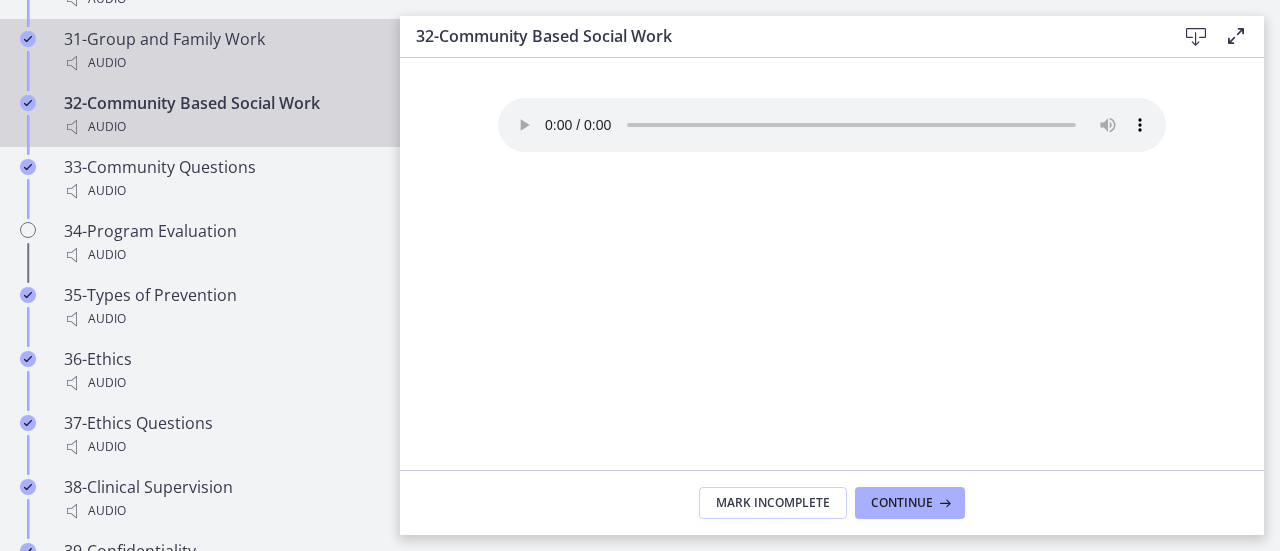 click on "31-Group and Family Work
Audio" at bounding box center [220, 51] 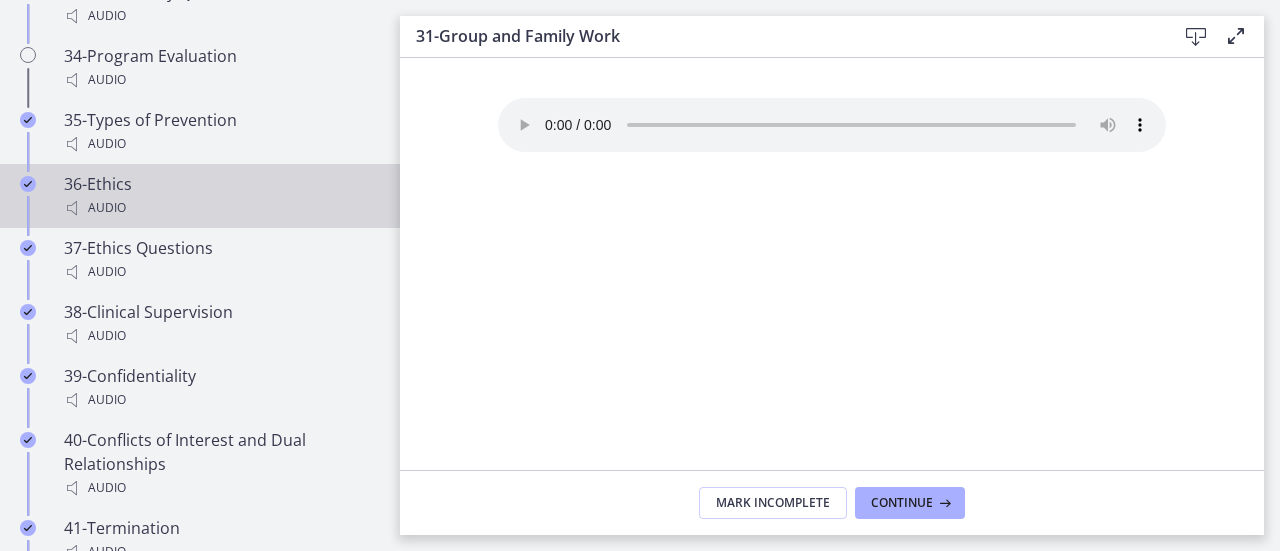 scroll, scrollTop: 3471, scrollLeft: 0, axis: vertical 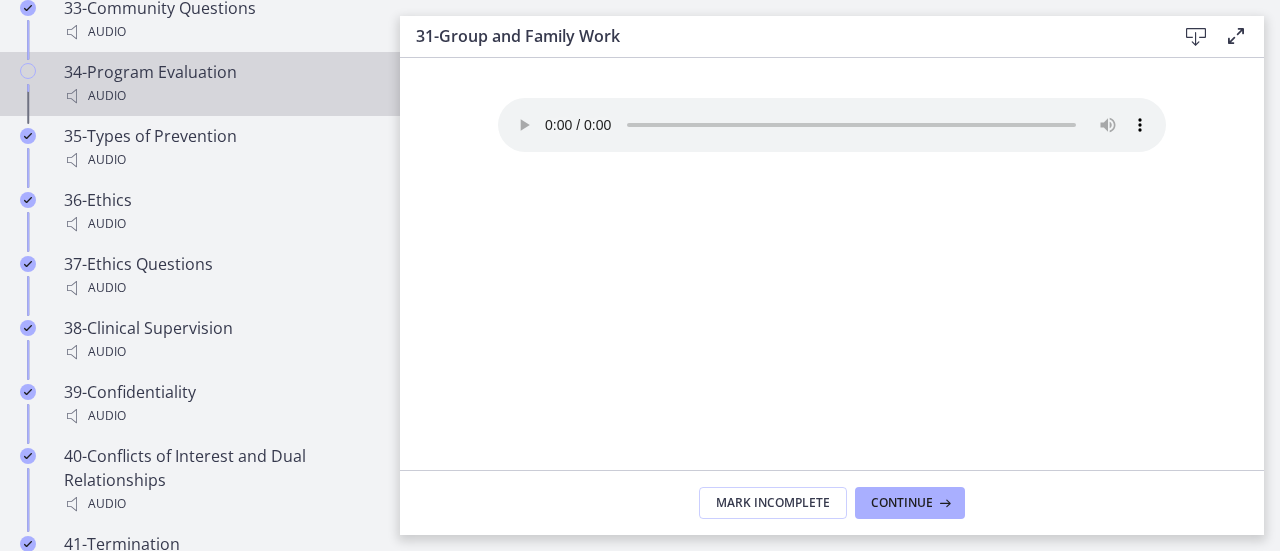 click on "34-Program Evaluation
Audio" at bounding box center [220, 84] 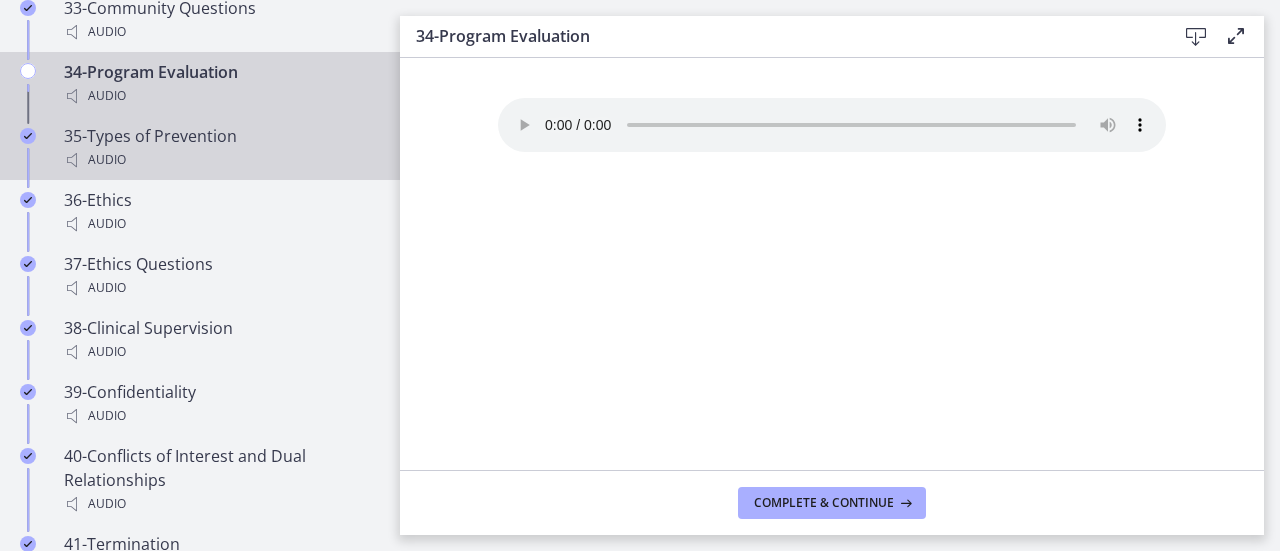 click on "35-Types of Prevention
Audio" at bounding box center (220, 148) 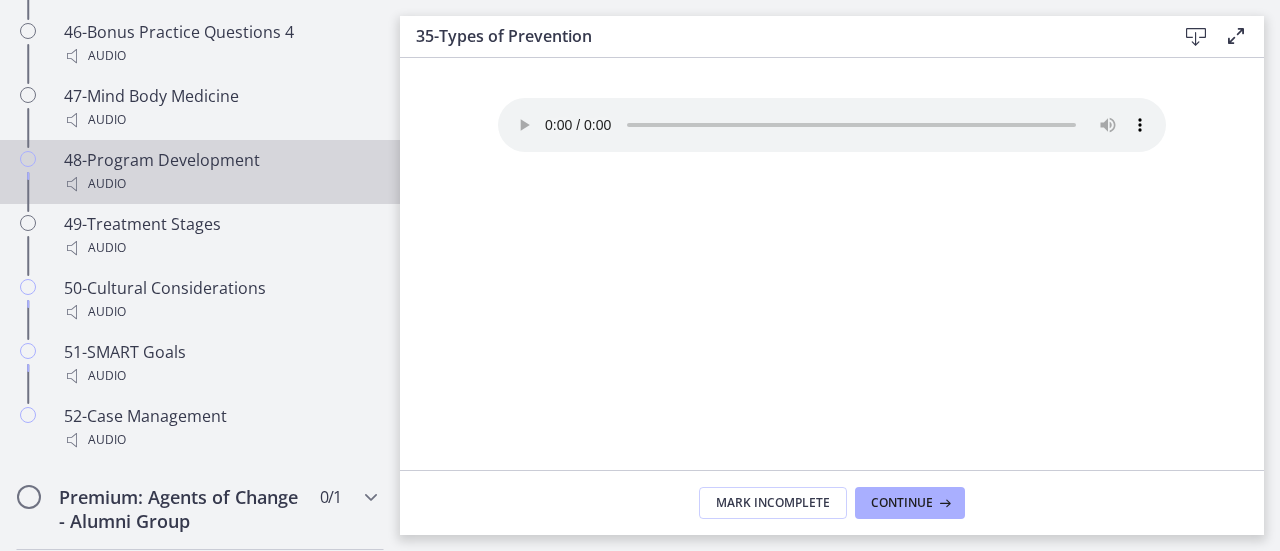 scroll, scrollTop: 4304, scrollLeft: 0, axis: vertical 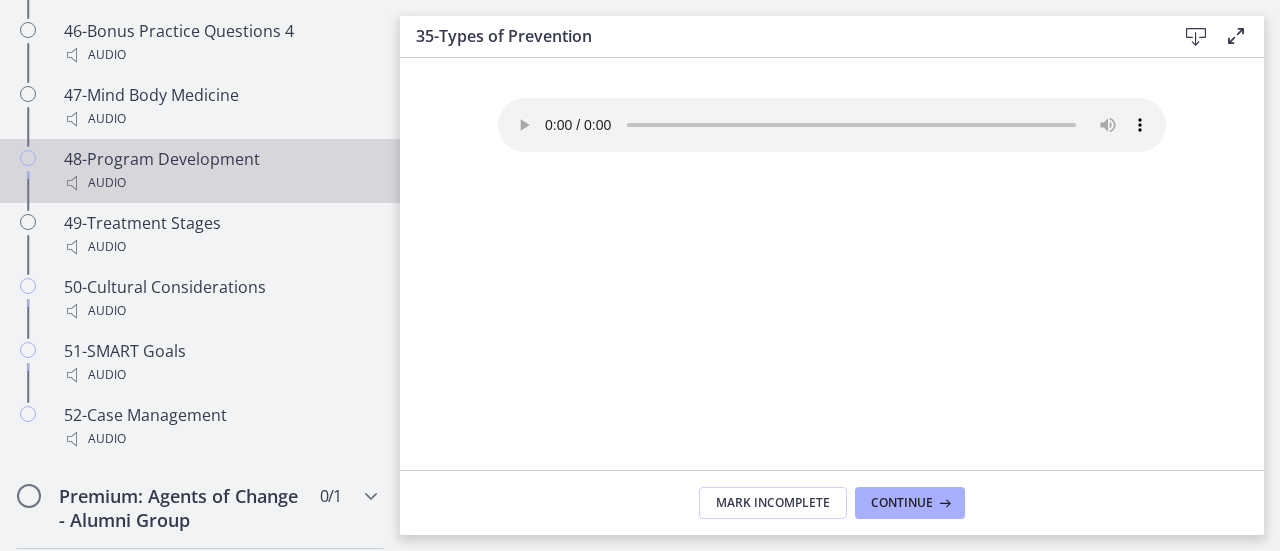 click on "Audio" at bounding box center (220, 183) 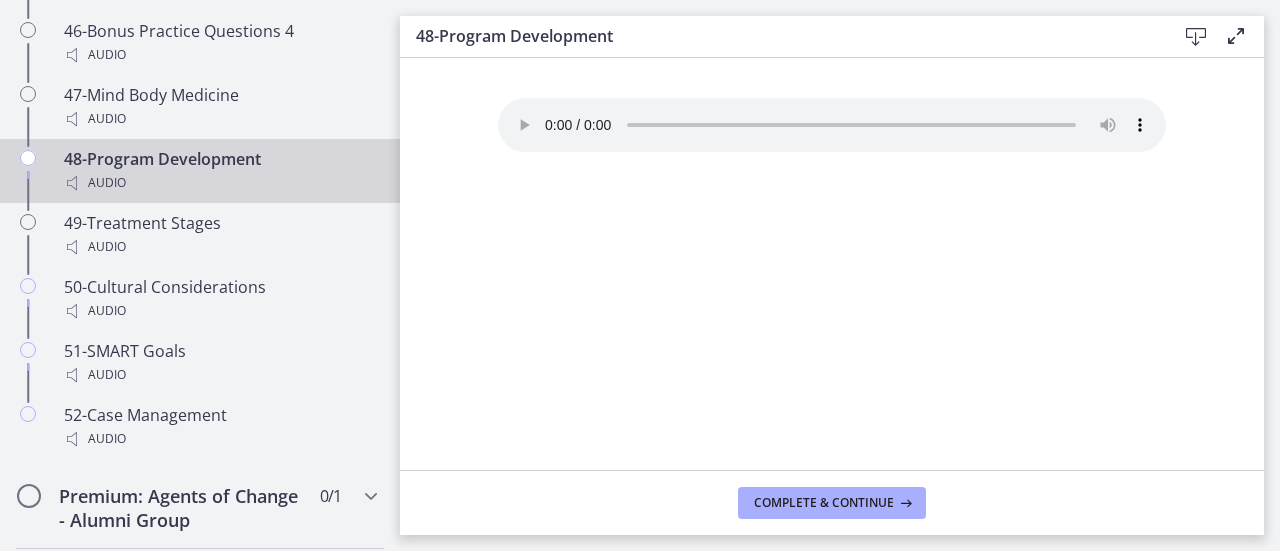 click on "Audio" at bounding box center [220, 183] 